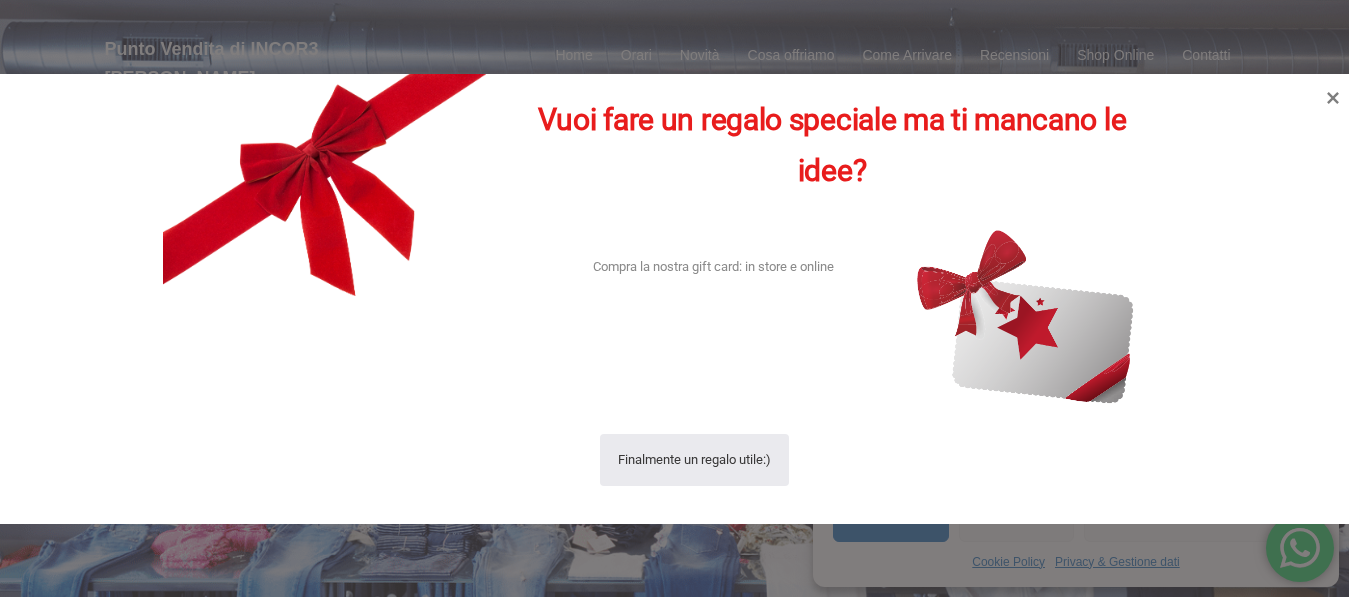 scroll, scrollTop: 0, scrollLeft: 0, axis: both 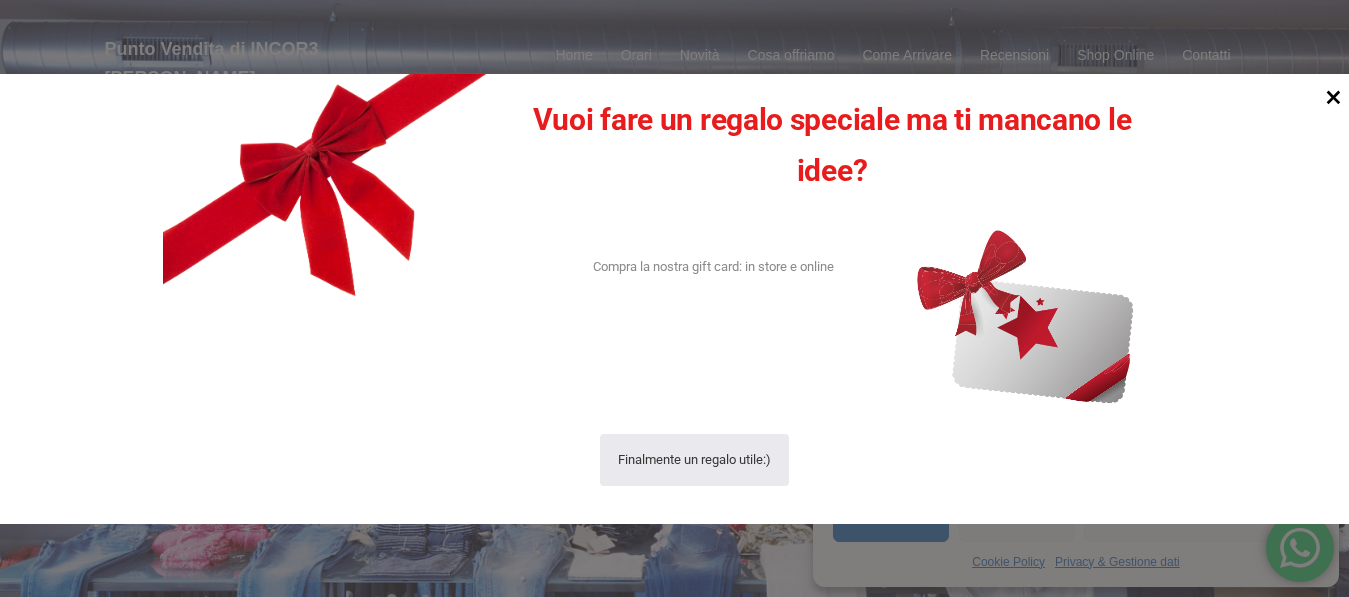 click 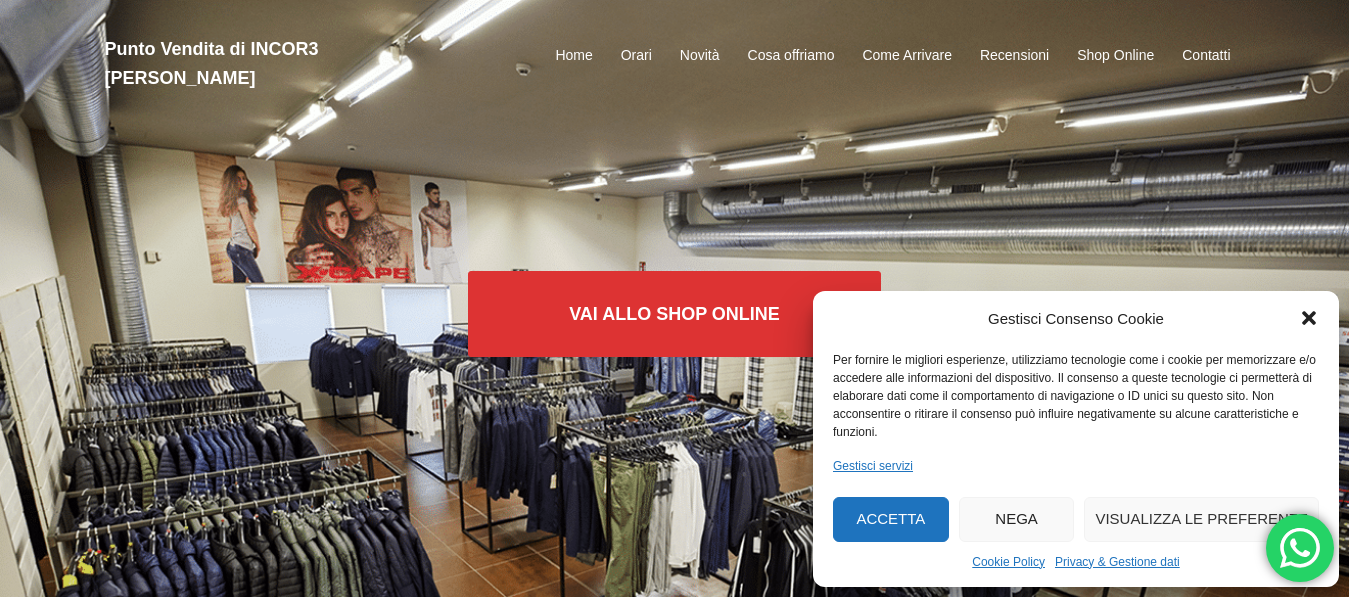 click 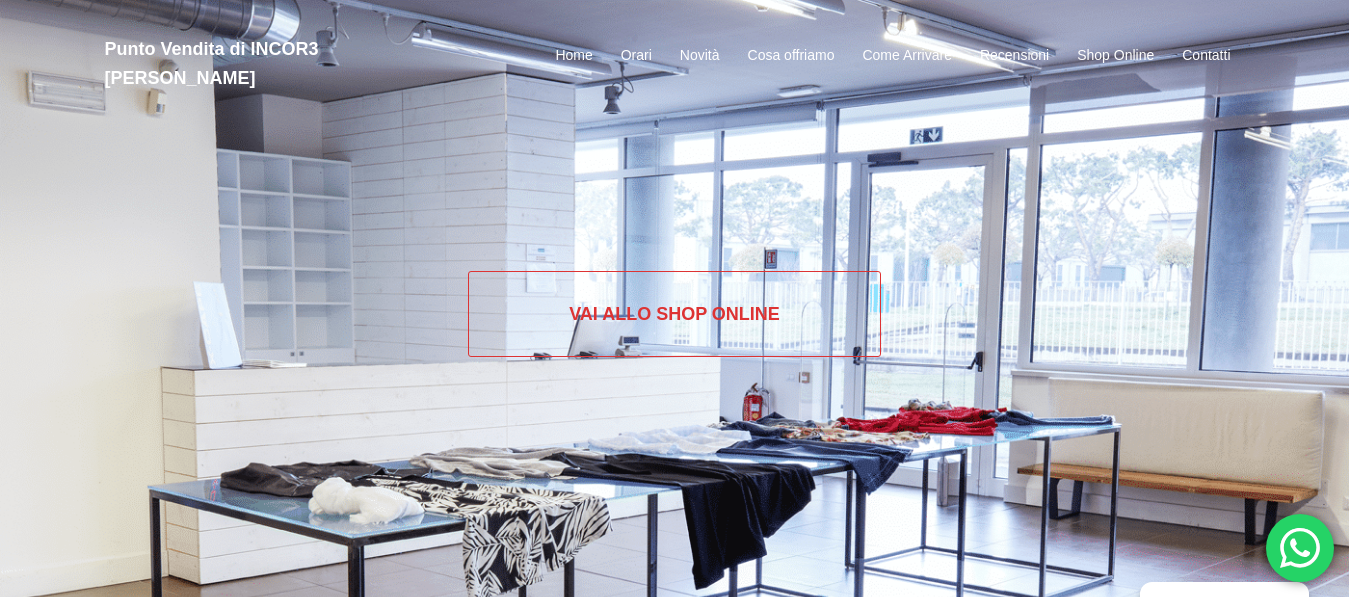 click on "Vai allo SHOP ONLINE" at bounding box center (674, 314) 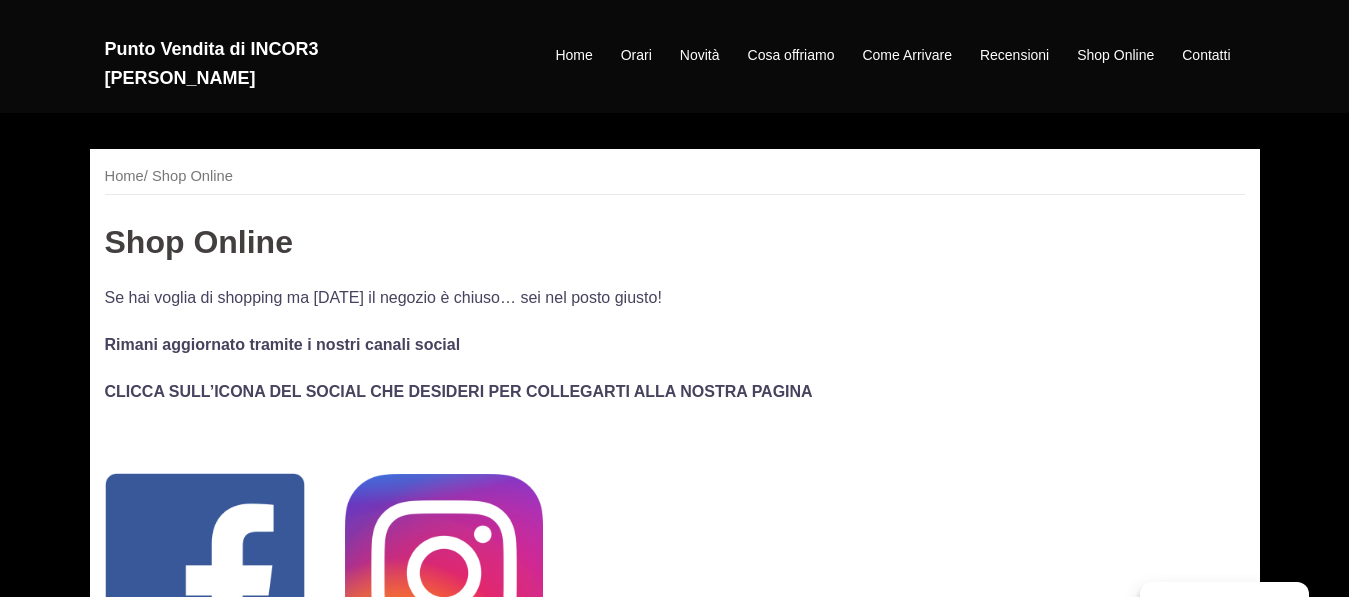 scroll, scrollTop: 0, scrollLeft: 0, axis: both 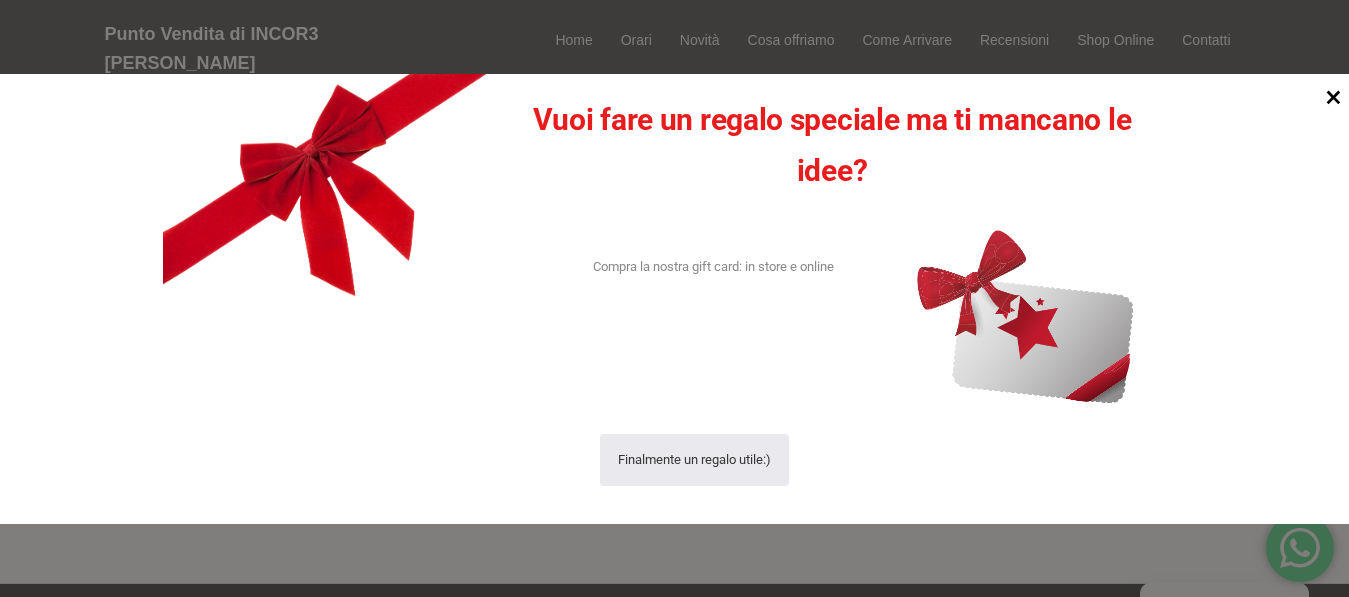 click 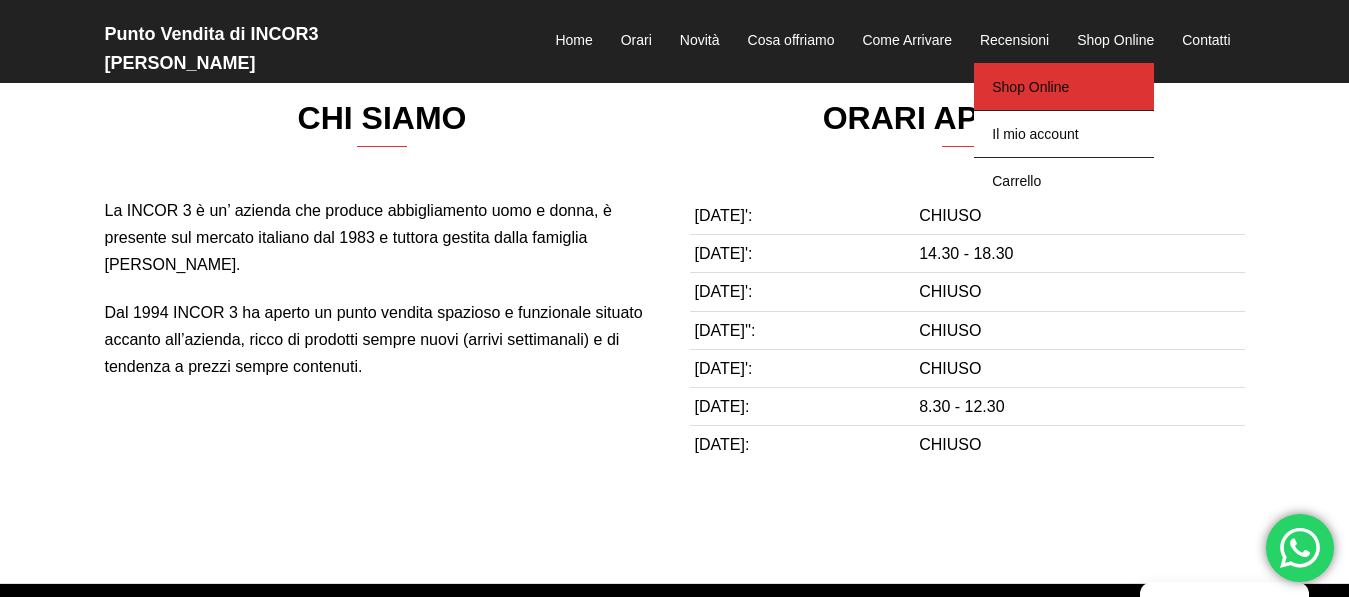 click on "Shop Online" at bounding box center (1064, 86) 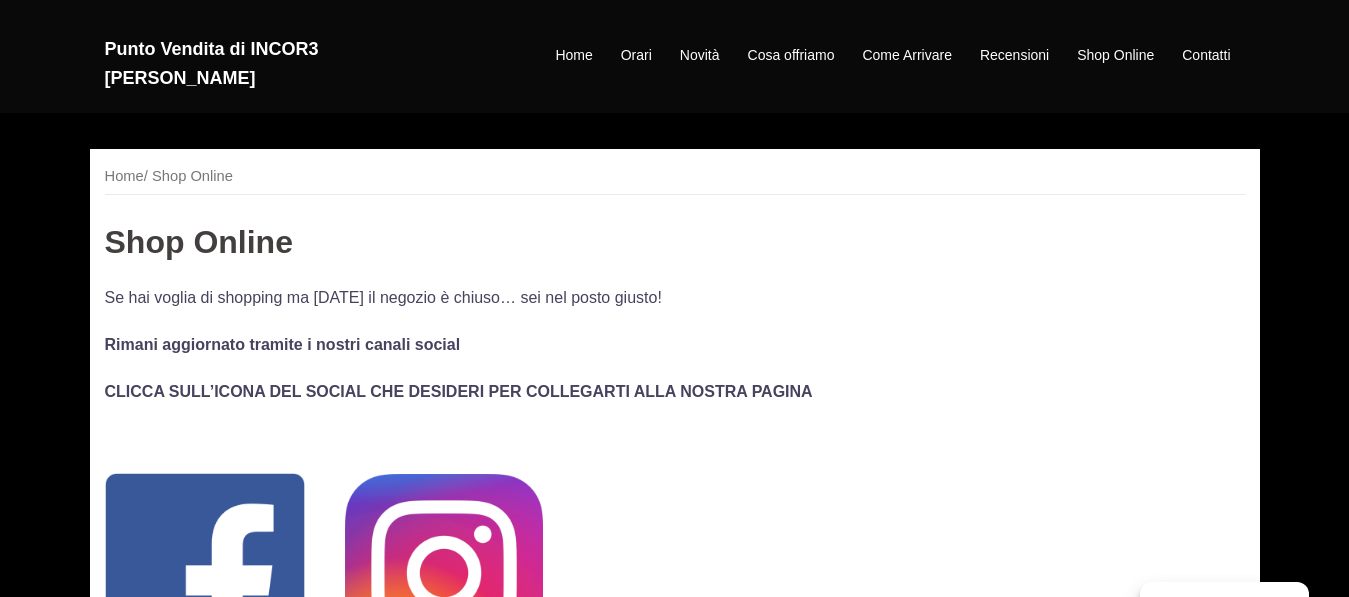 scroll, scrollTop: 0, scrollLeft: 0, axis: both 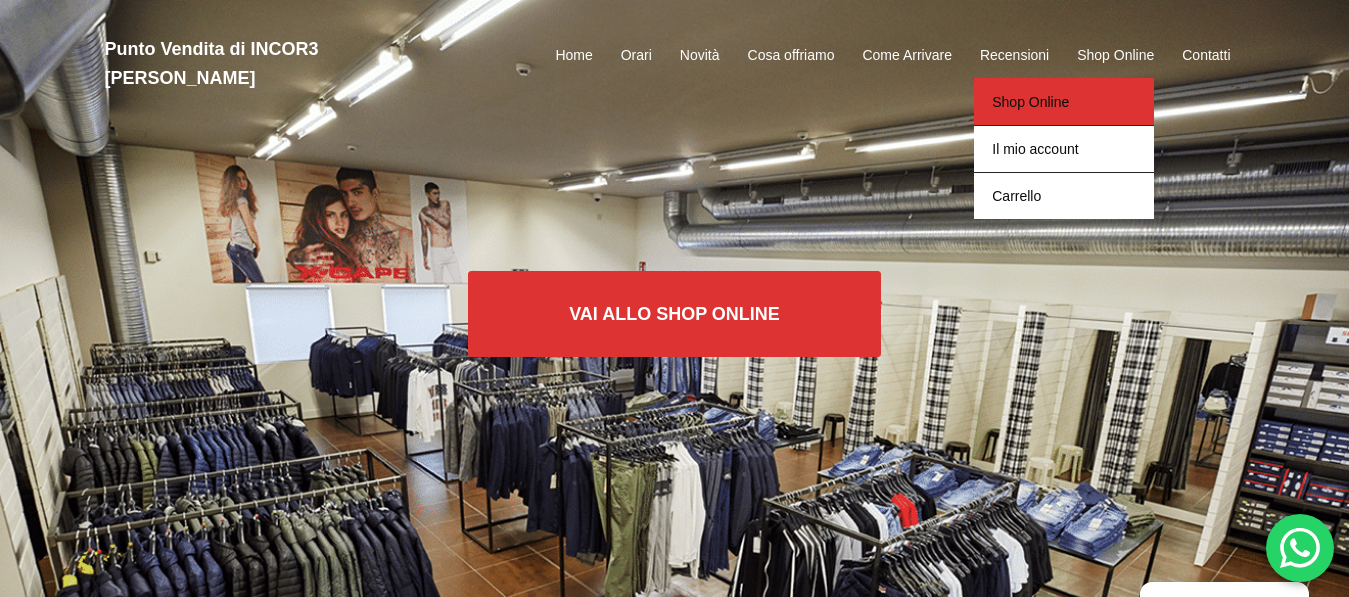 click on "Shop Online" at bounding box center (1064, 101) 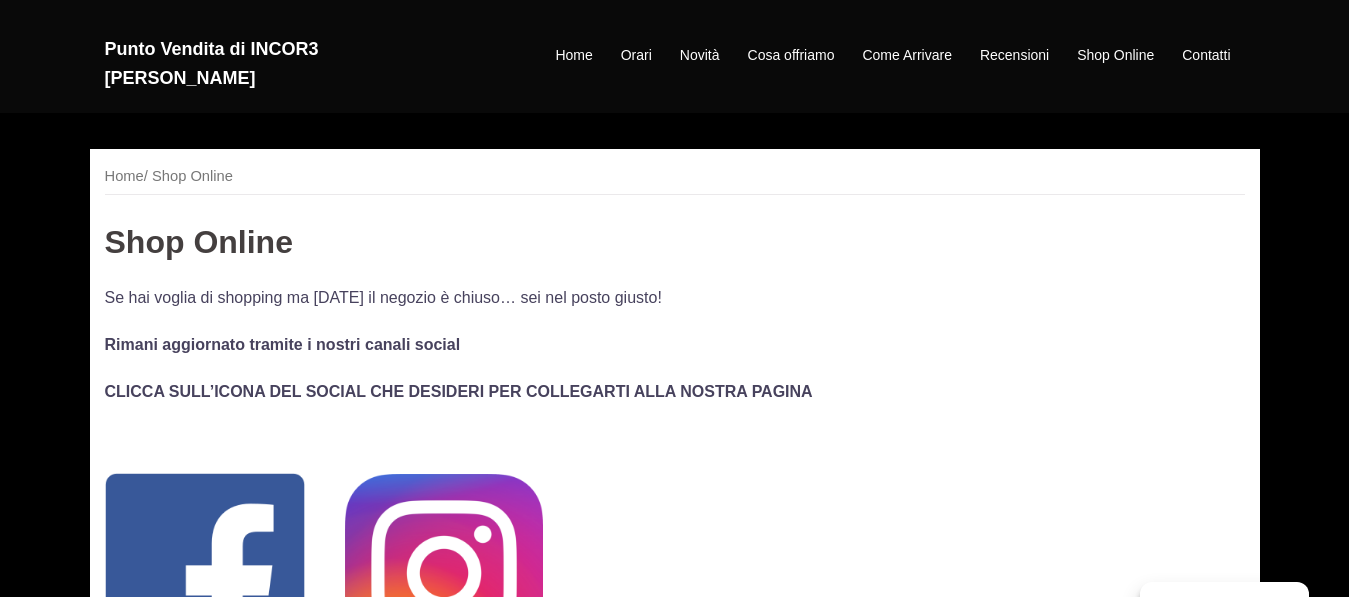 scroll, scrollTop: 0, scrollLeft: 0, axis: both 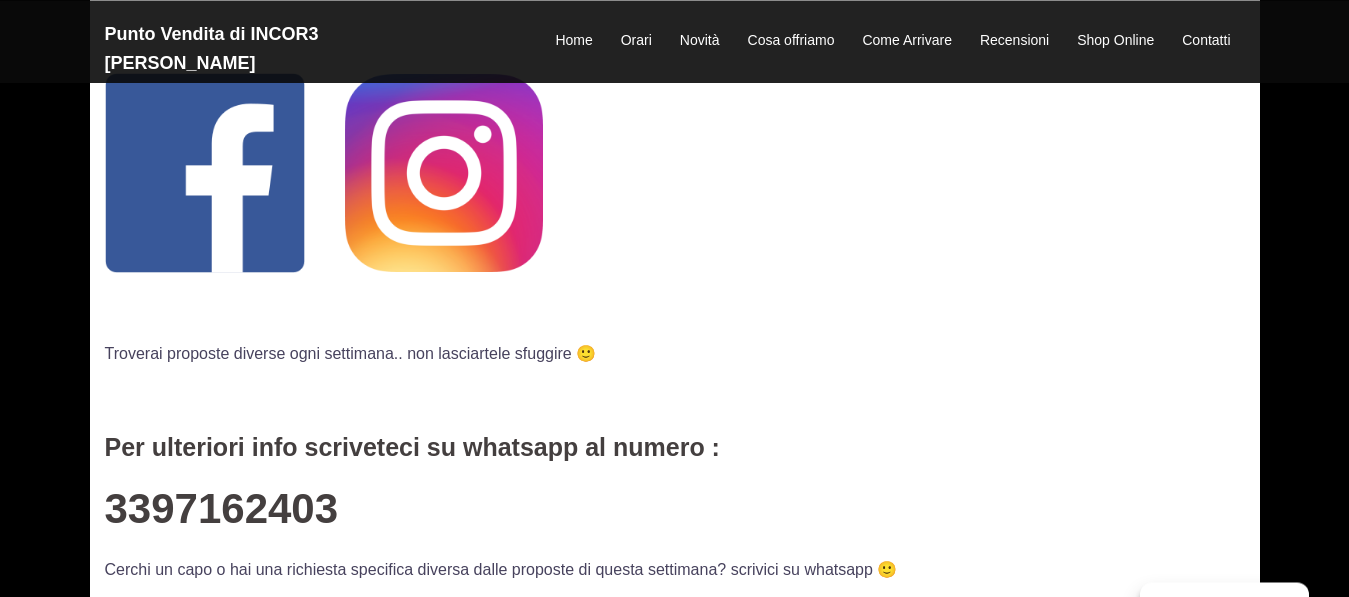 click at bounding box center (205, 173) 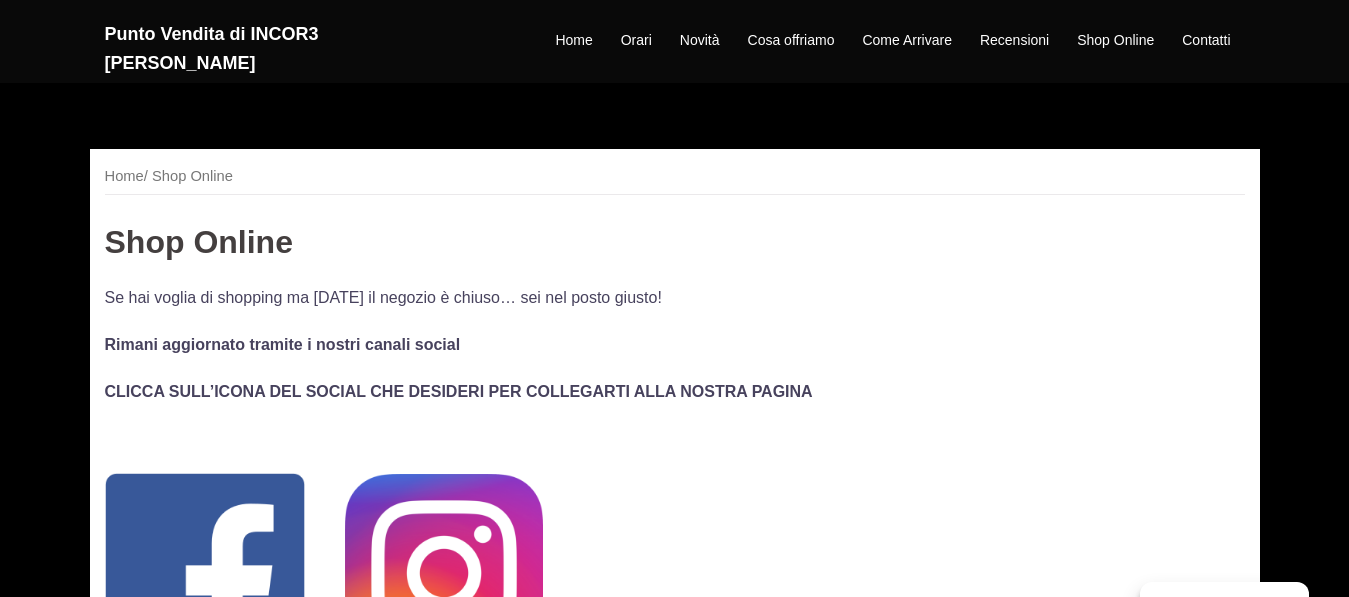 scroll, scrollTop: 400, scrollLeft: 0, axis: vertical 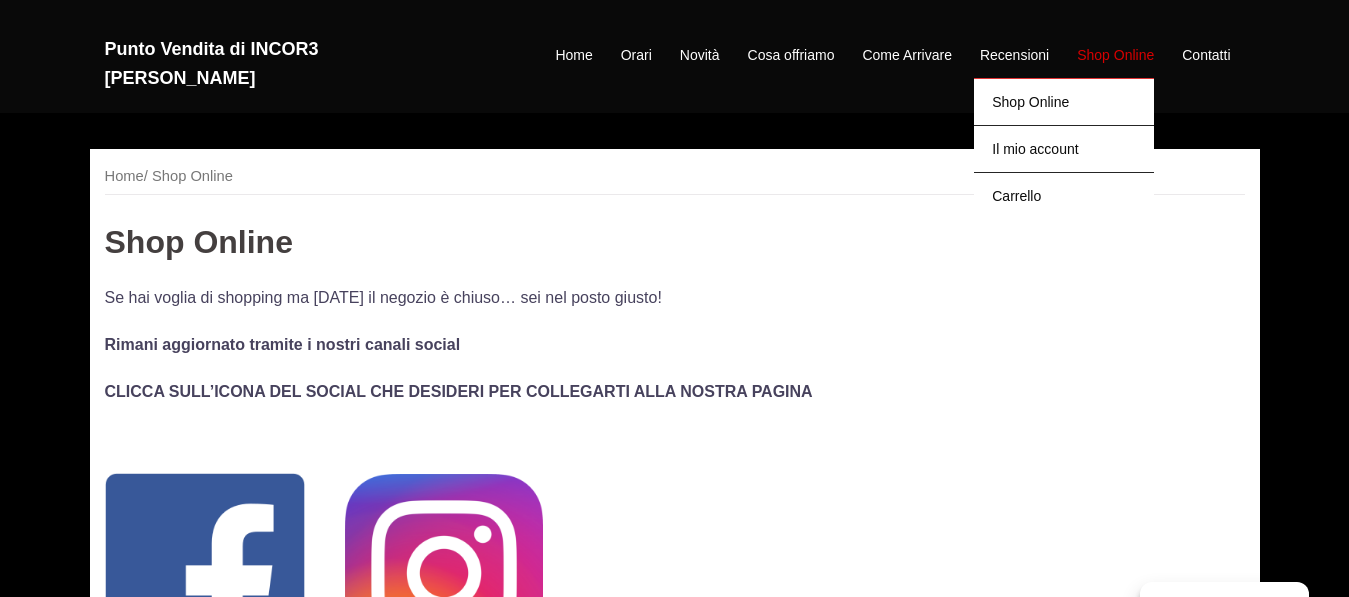 click on "Shop Online" at bounding box center [1115, 56] 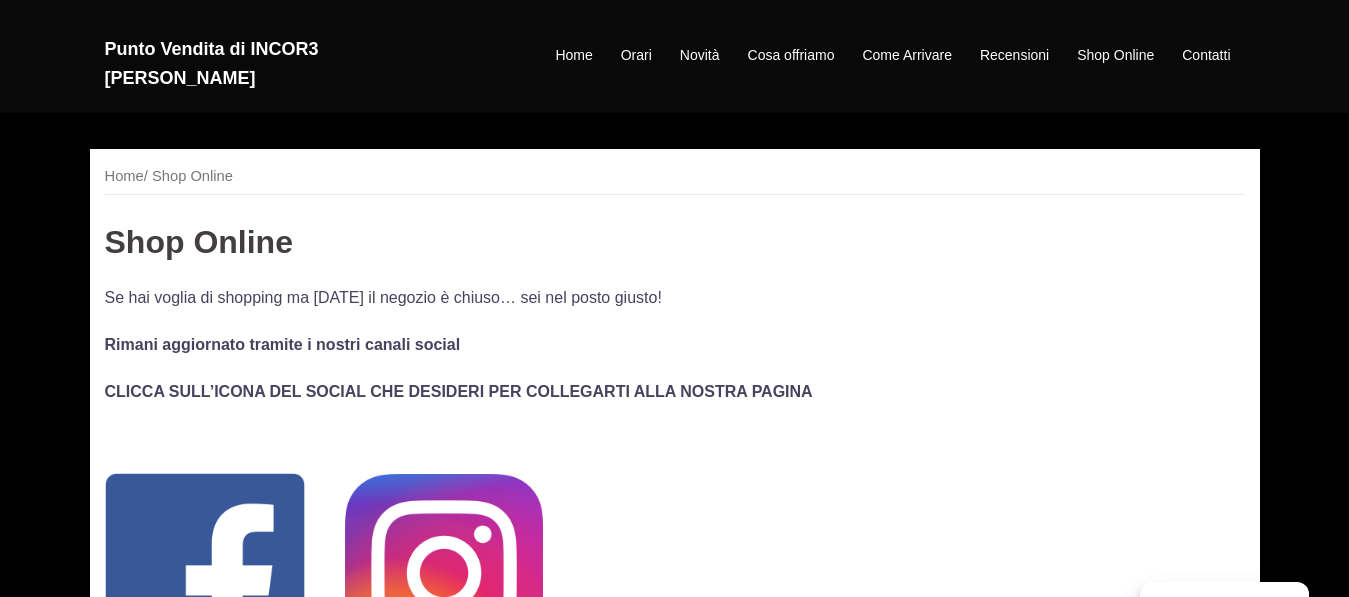 scroll, scrollTop: 0, scrollLeft: 0, axis: both 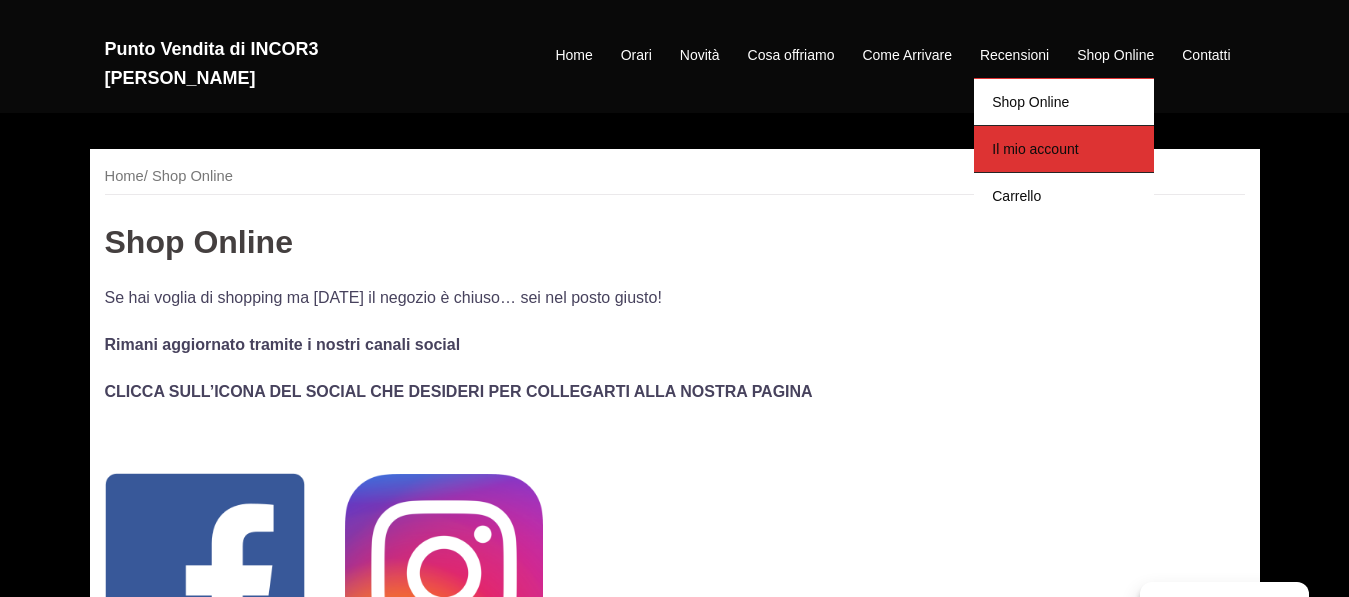 click on "Il mio account" at bounding box center [1064, 148] 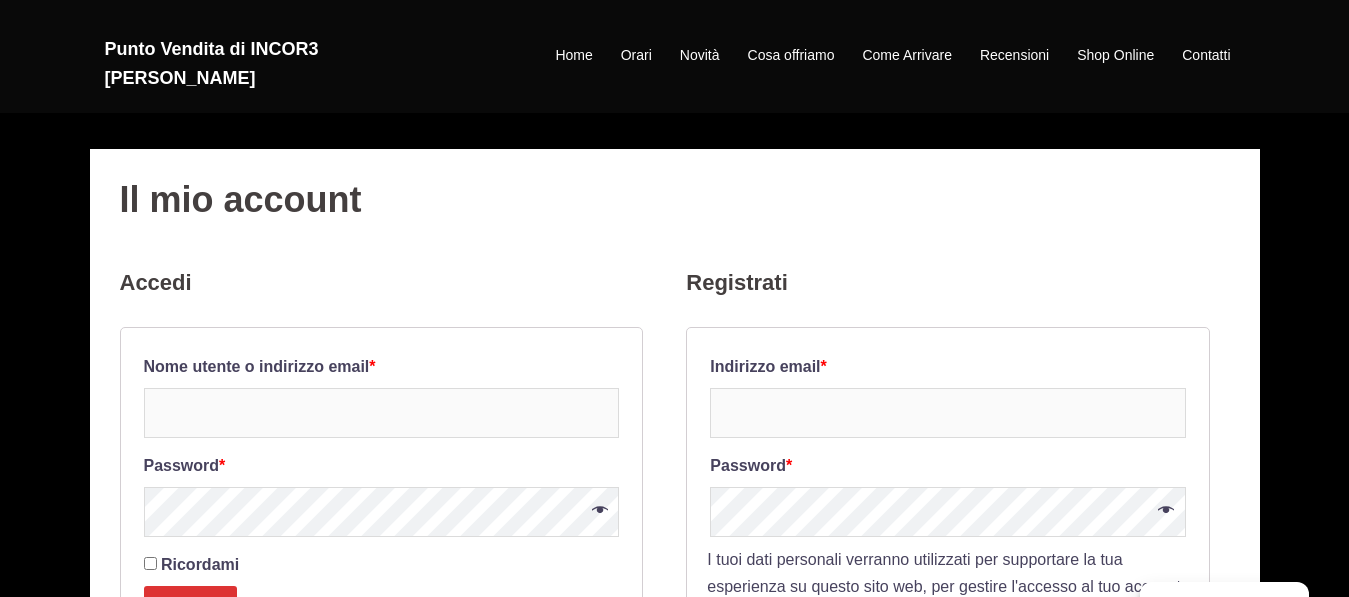 scroll, scrollTop: 0, scrollLeft: 0, axis: both 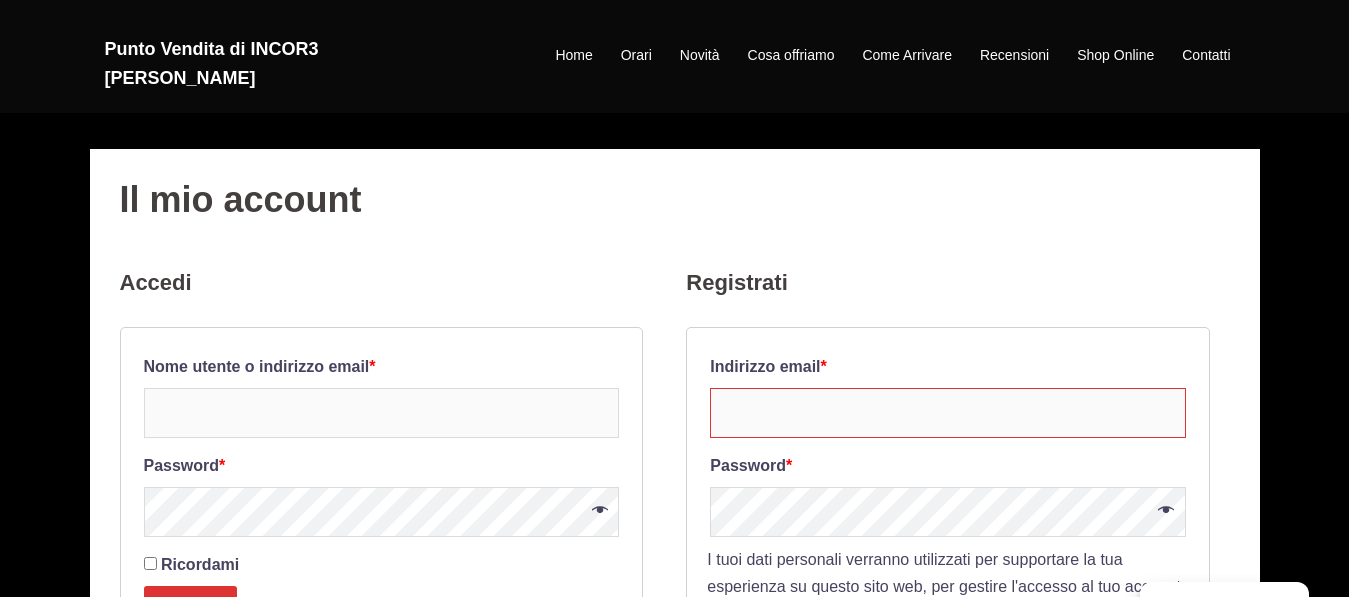 click on "Indirizzo email  *" at bounding box center (947, 413) 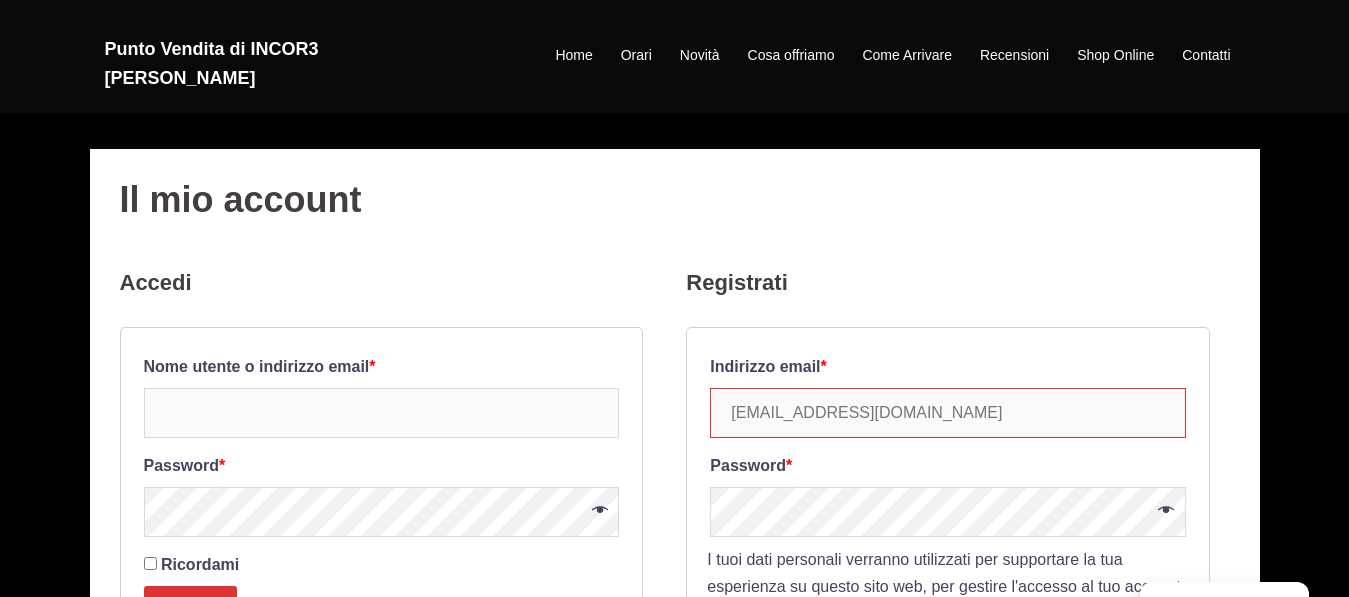 type on "gcmauri@yahoo.it" 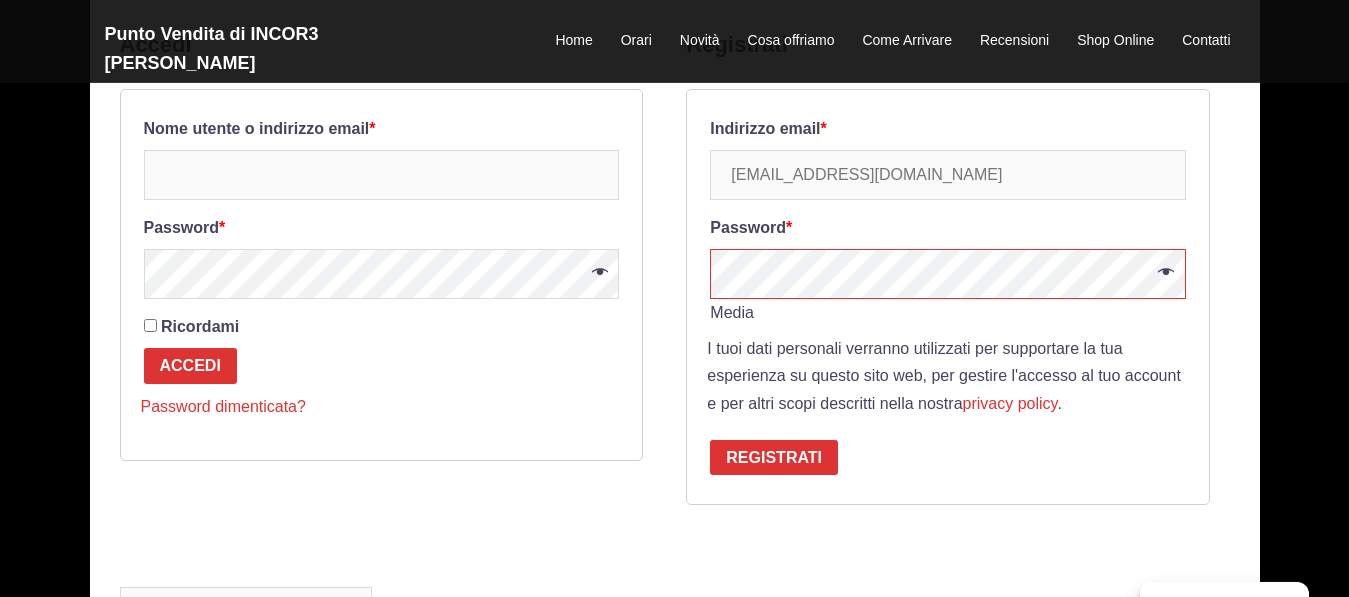 scroll, scrollTop: 255, scrollLeft: 0, axis: vertical 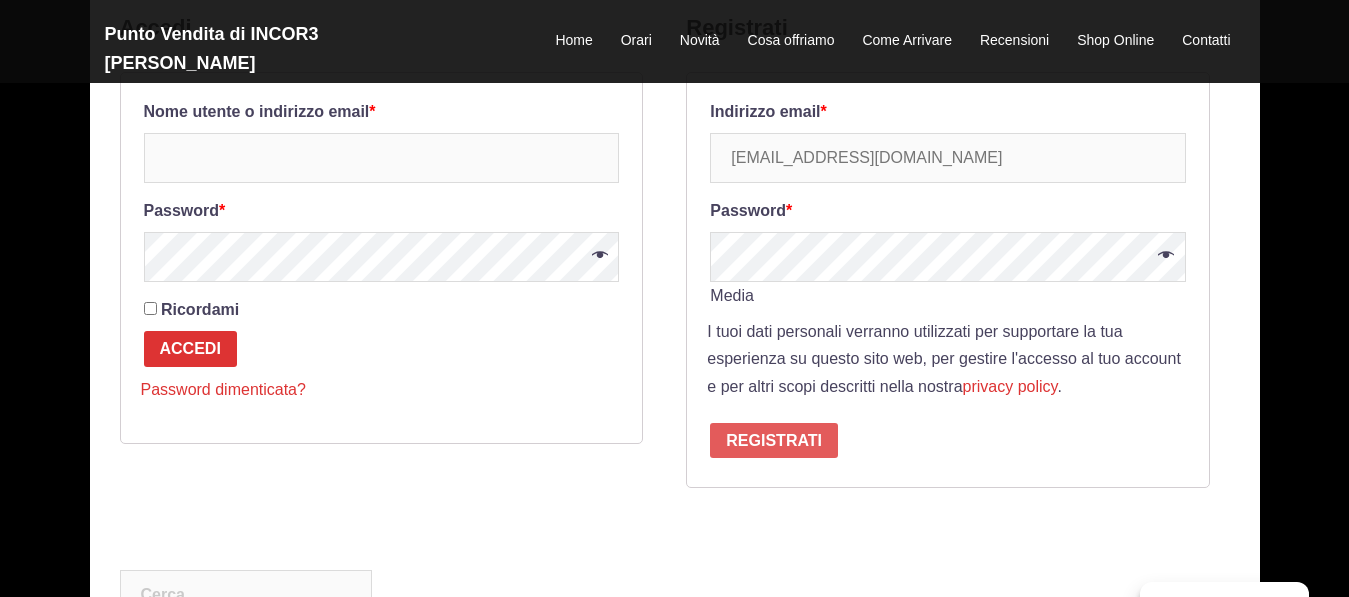 click on "Registrati" at bounding box center [774, 441] 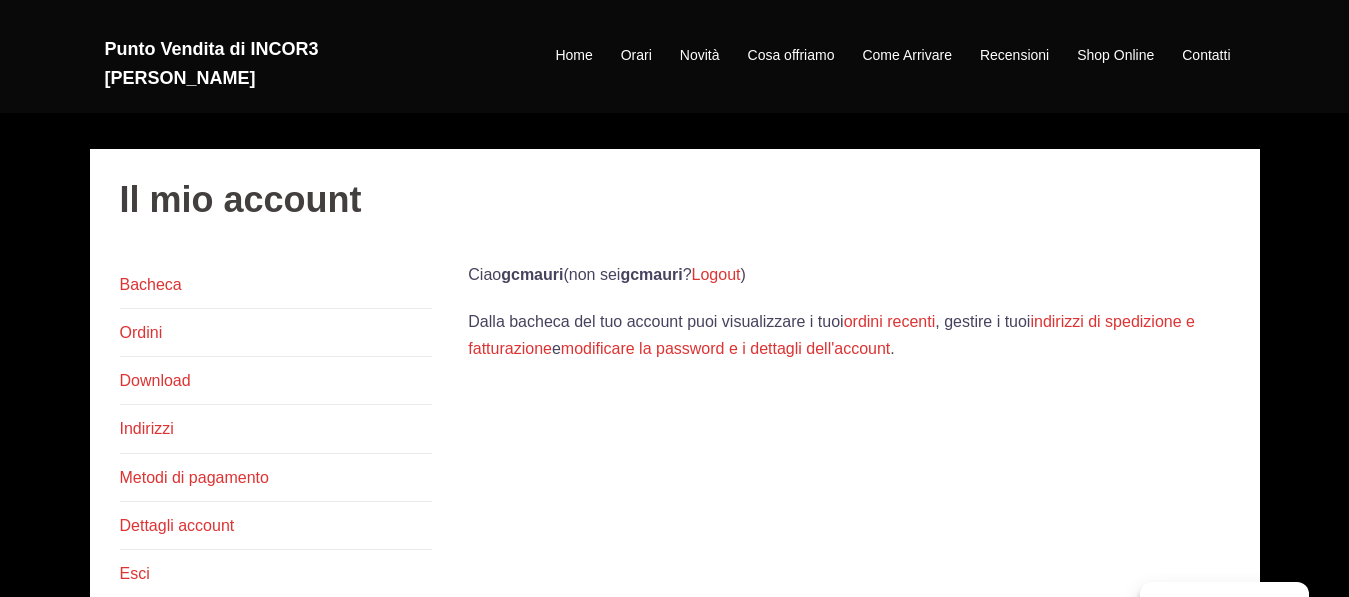 scroll, scrollTop: 0, scrollLeft: 0, axis: both 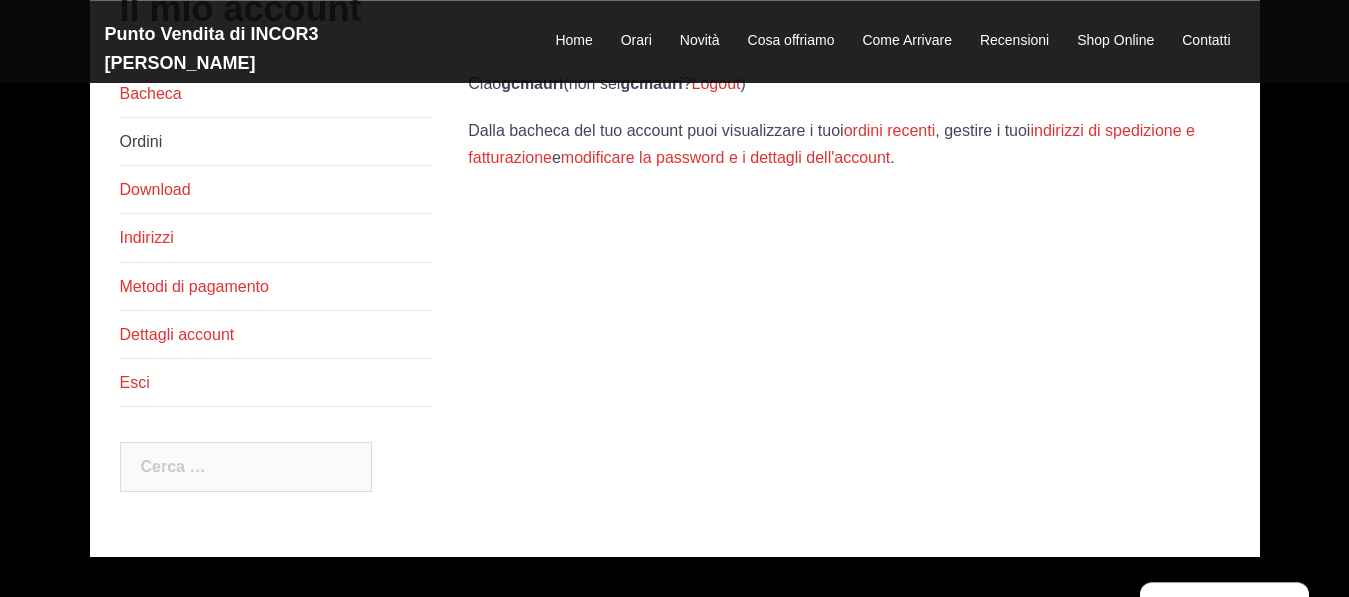 click on "Ordini" at bounding box center (141, 141) 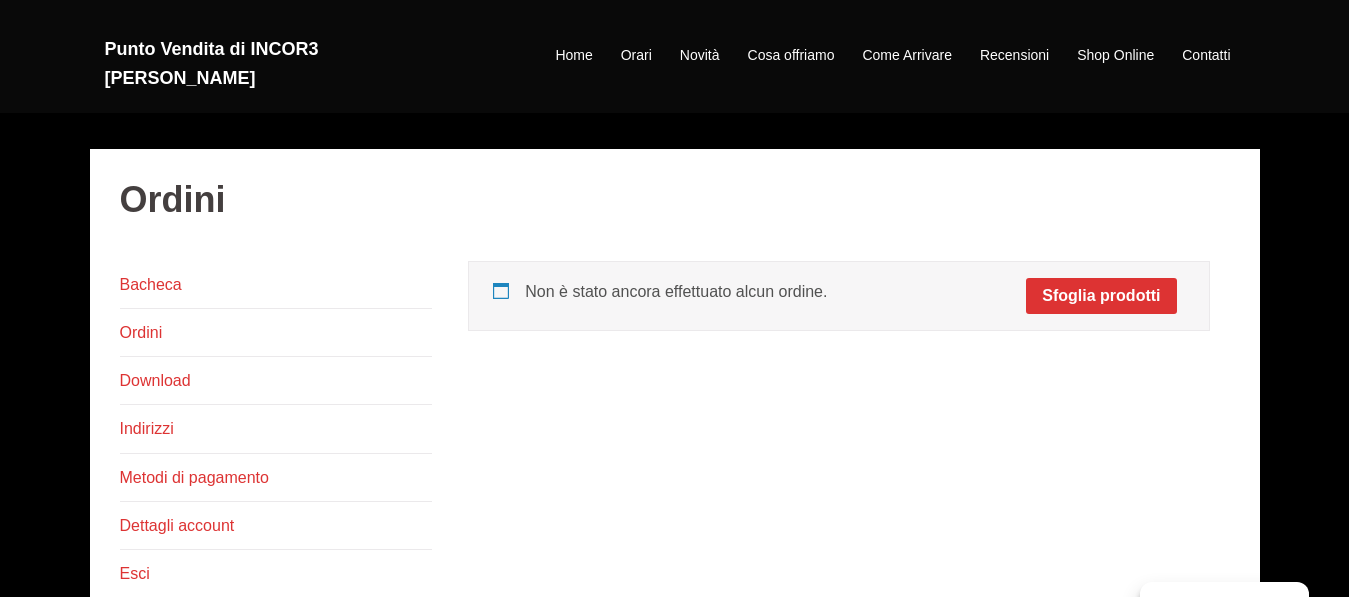 scroll, scrollTop: 0, scrollLeft: 0, axis: both 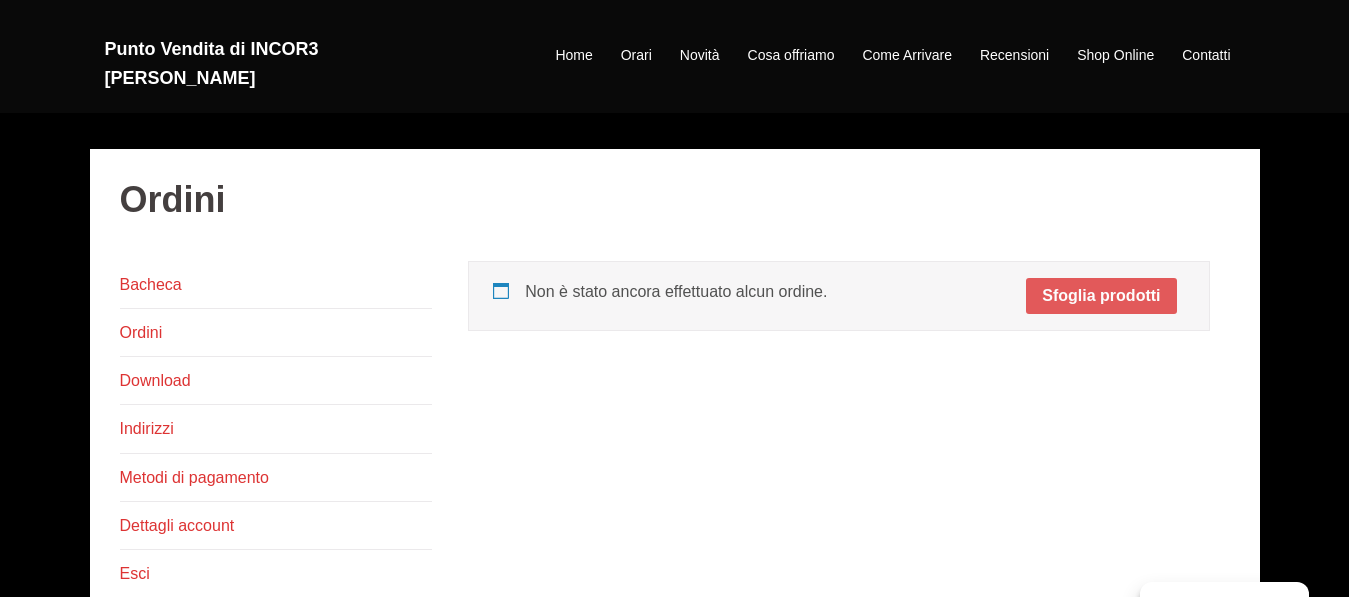 click on "Sfoglia prodotti" at bounding box center (1101, 296) 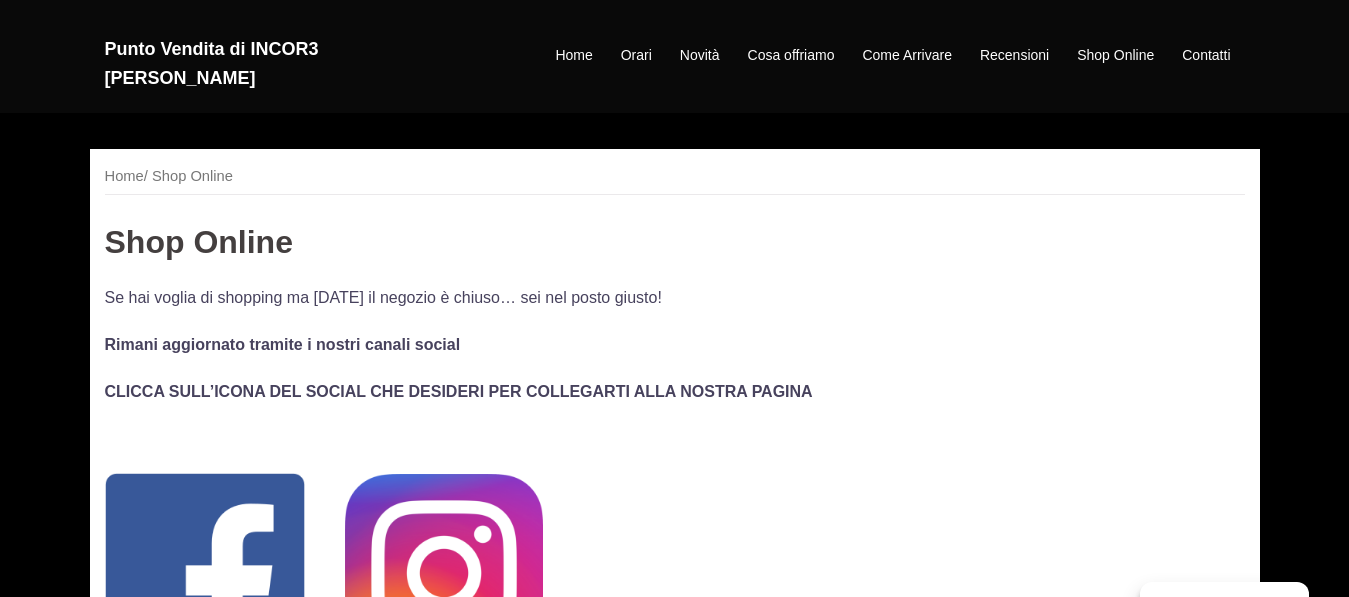 scroll, scrollTop: 0, scrollLeft: 0, axis: both 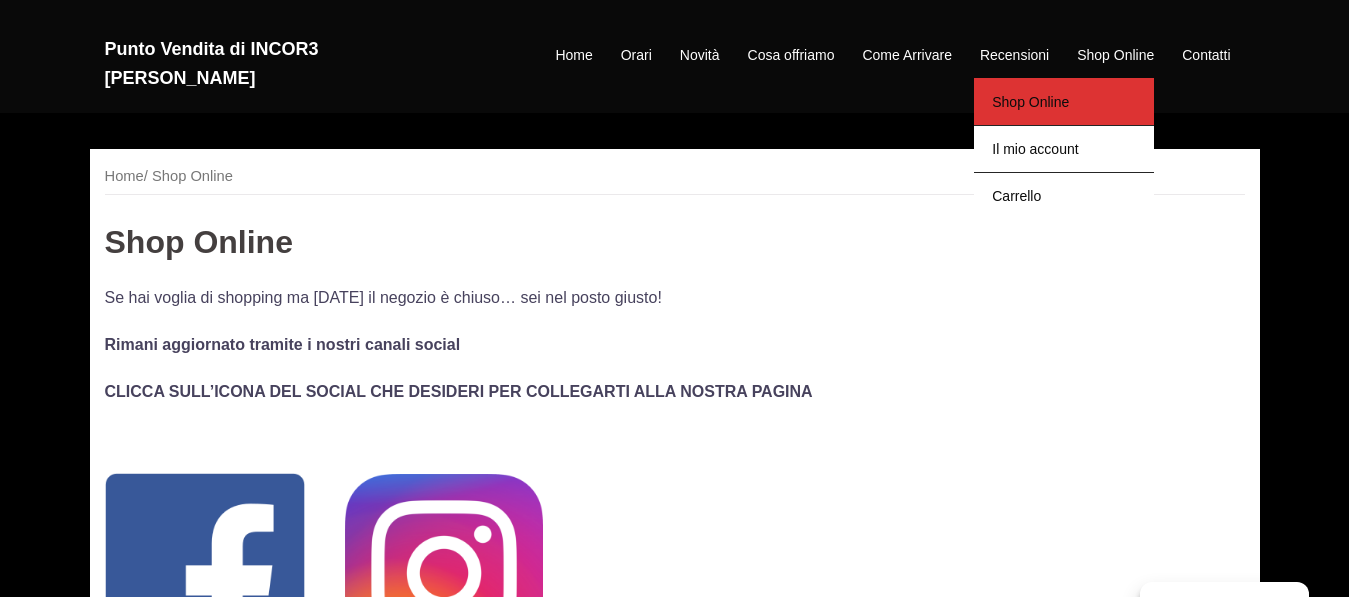 click on "Shop Online" at bounding box center [1064, 101] 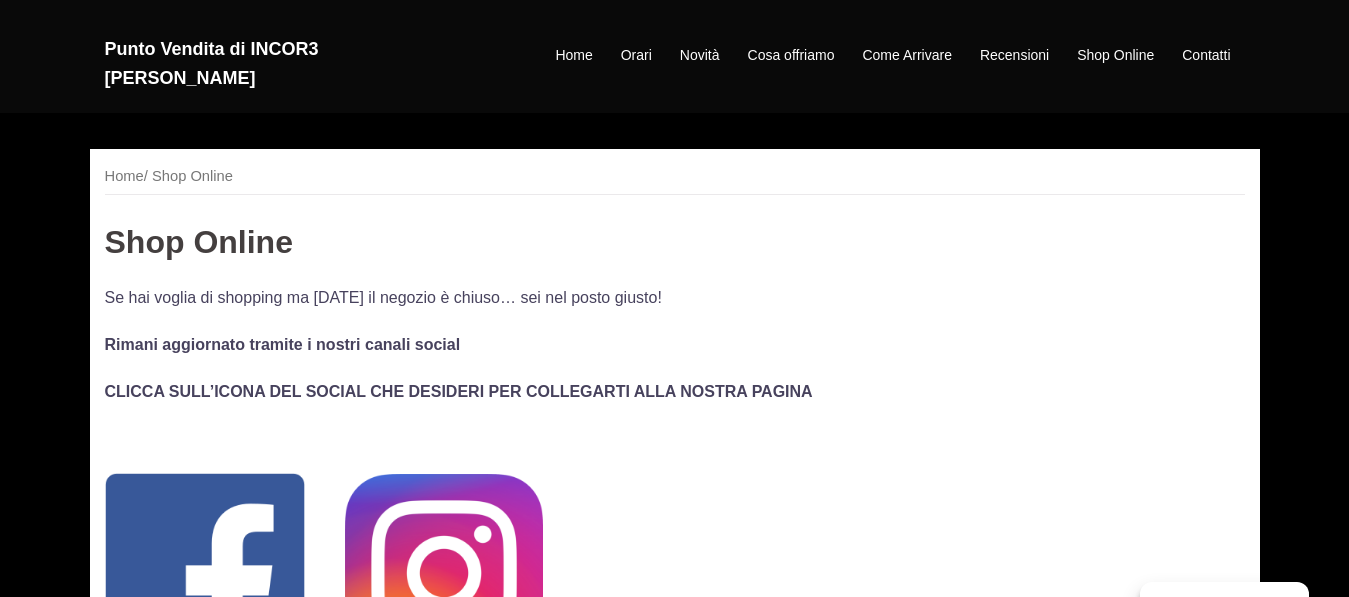 scroll, scrollTop: 0, scrollLeft: 0, axis: both 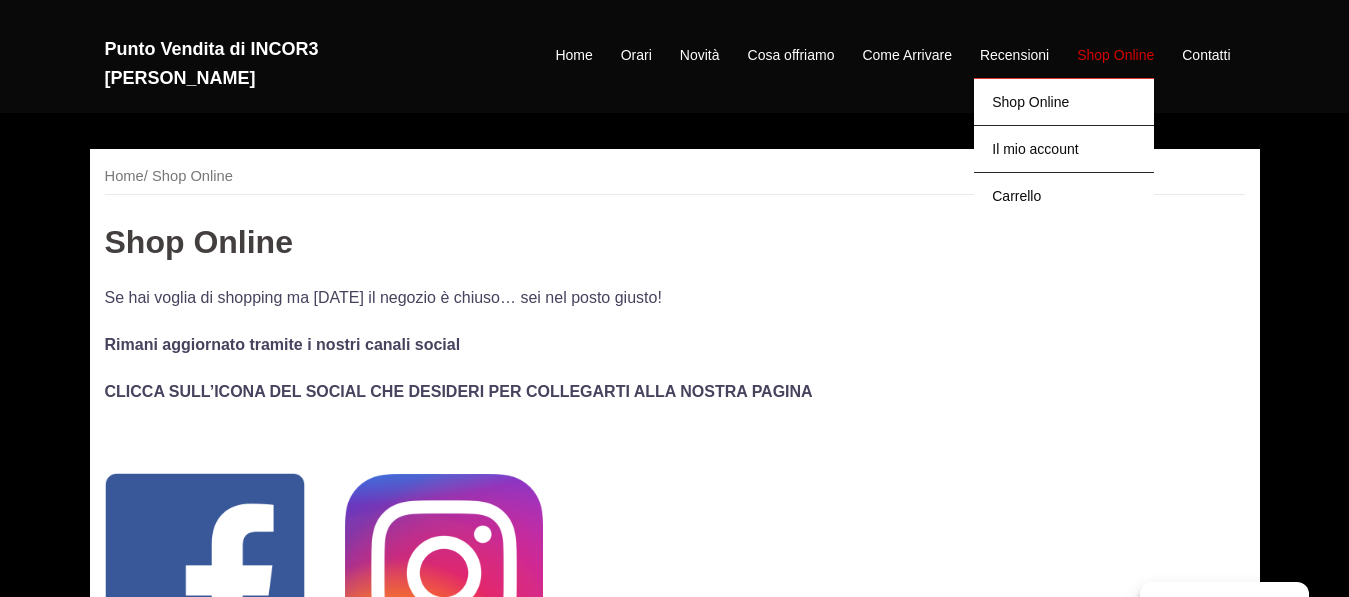 click on "Shop Online" at bounding box center [1115, 56] 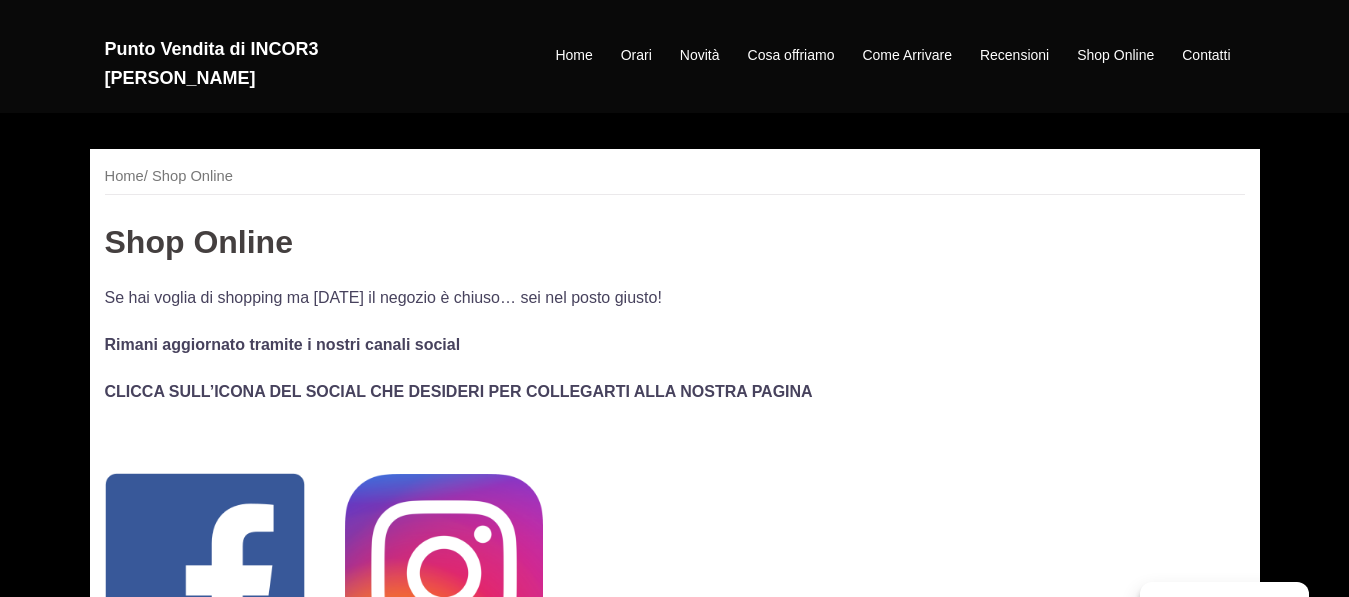 scroll, scrollTop: 0, scrollLeft: 0, axis: both 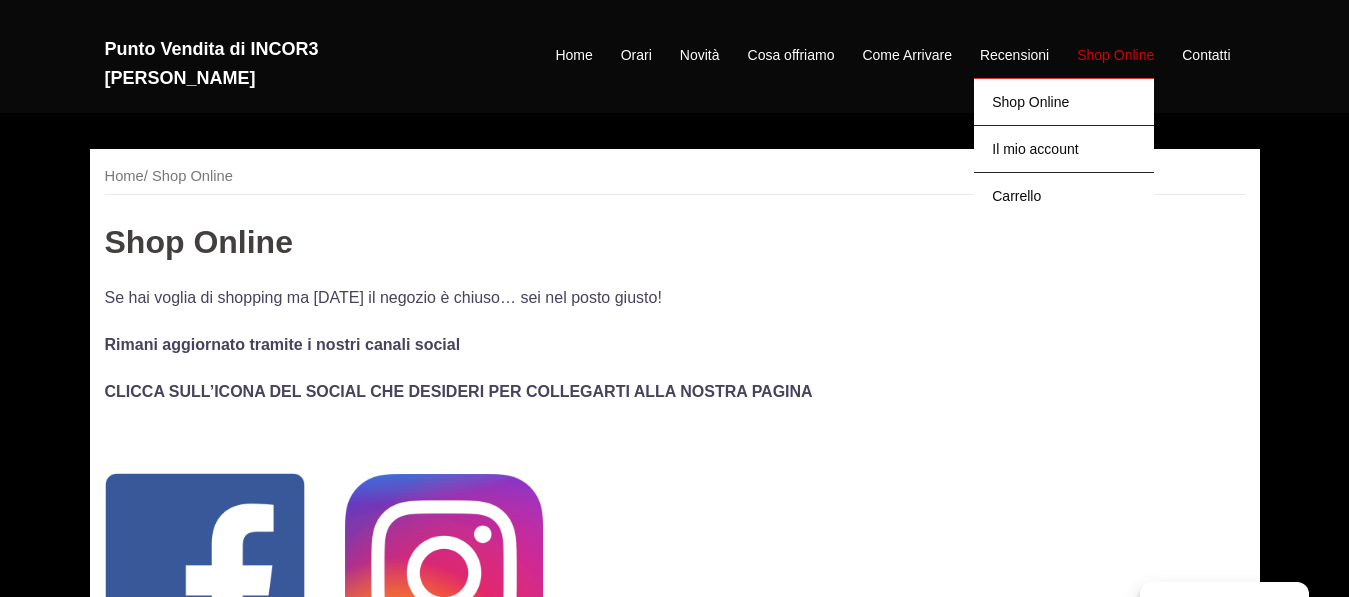 click on "Shop Online" at bounding box center (1115, 56) 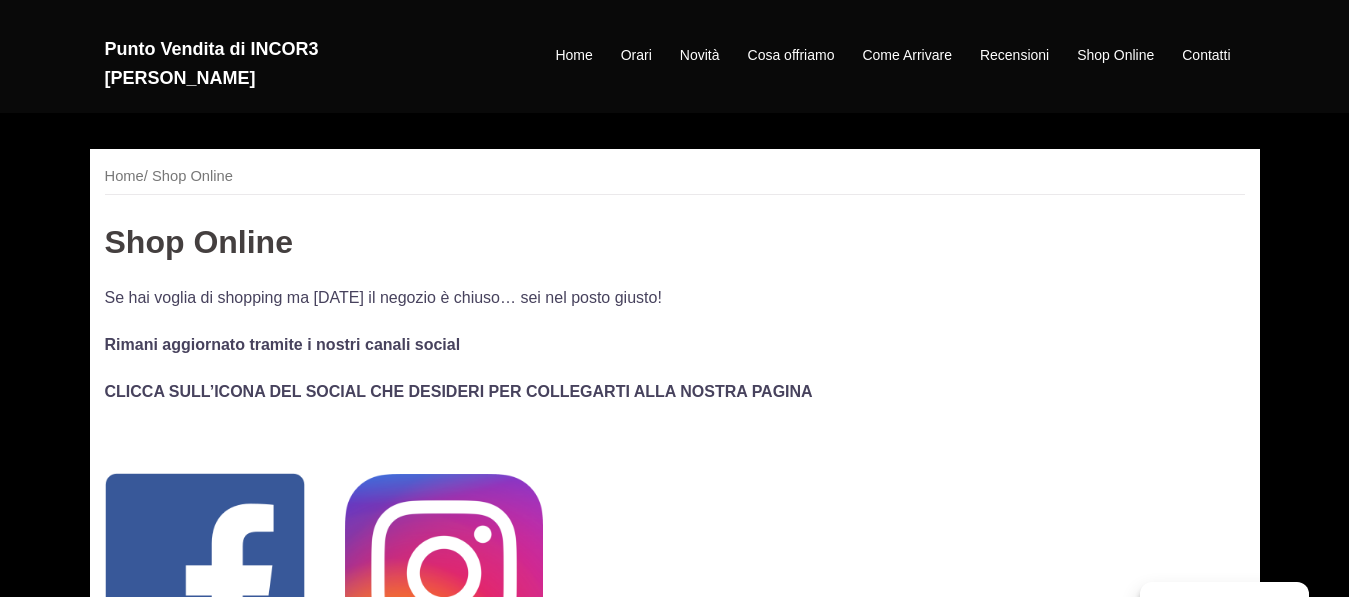 scroll, scrollTop: 0, scrollLeft: 0, axis: both 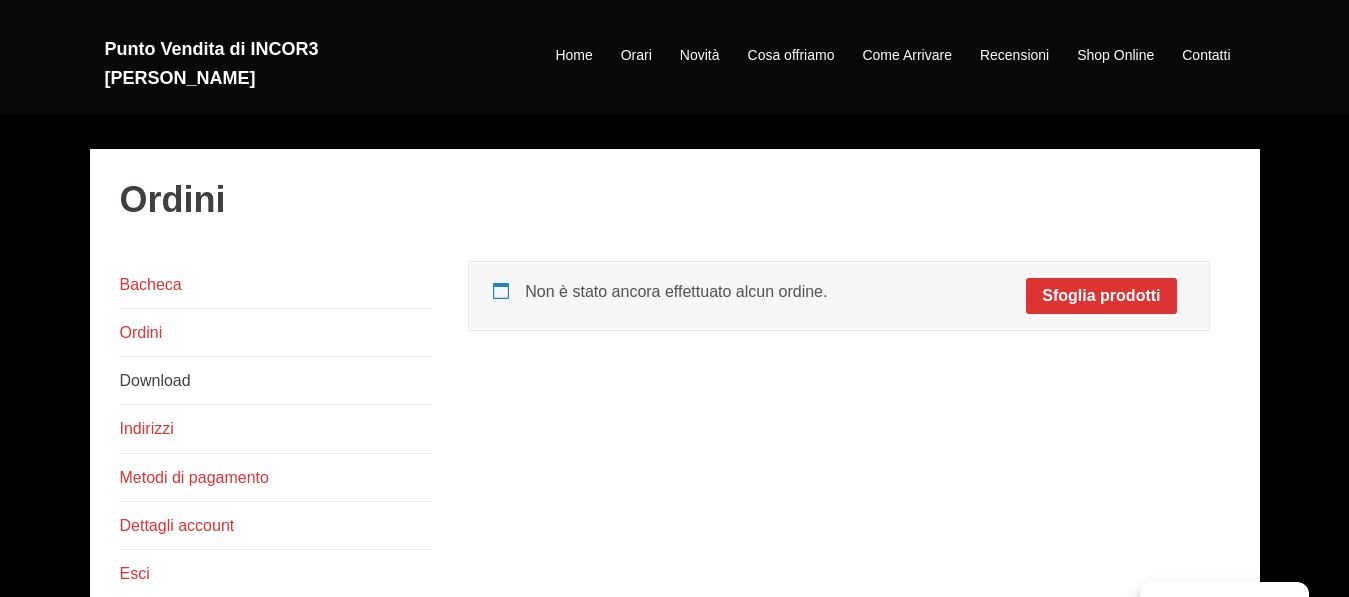 click on "Download" at bounding box center (155, 380) 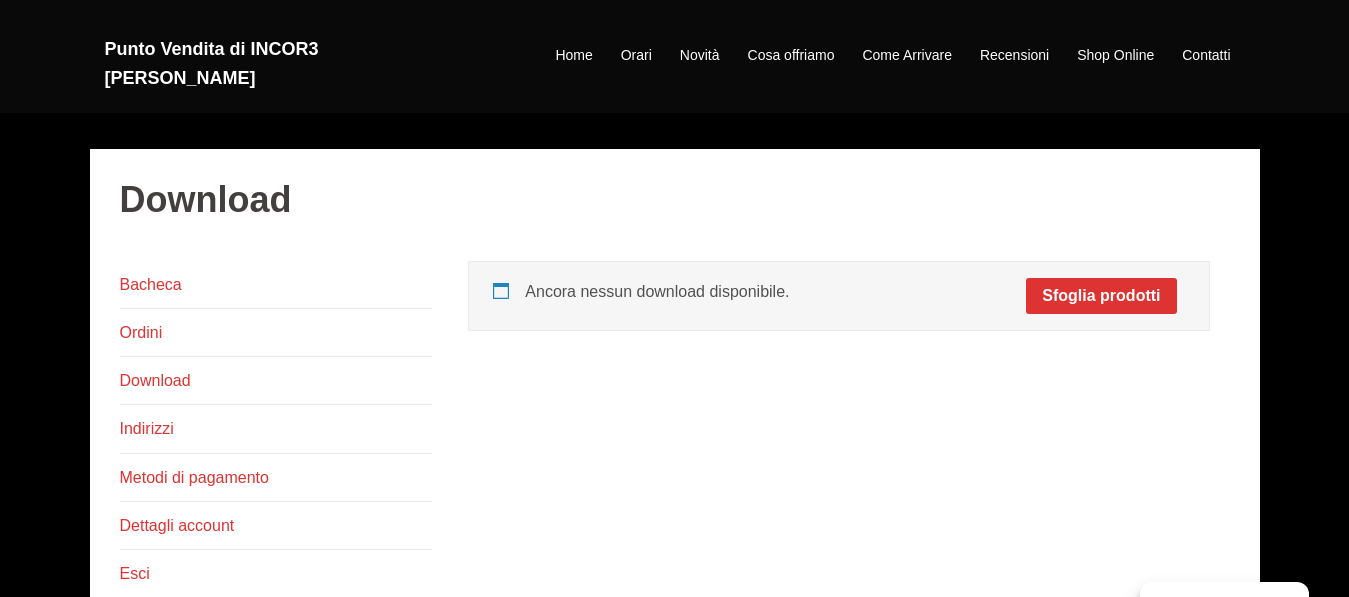 scroll, scrollTop: 0, scrollLeft: 0, axis: both 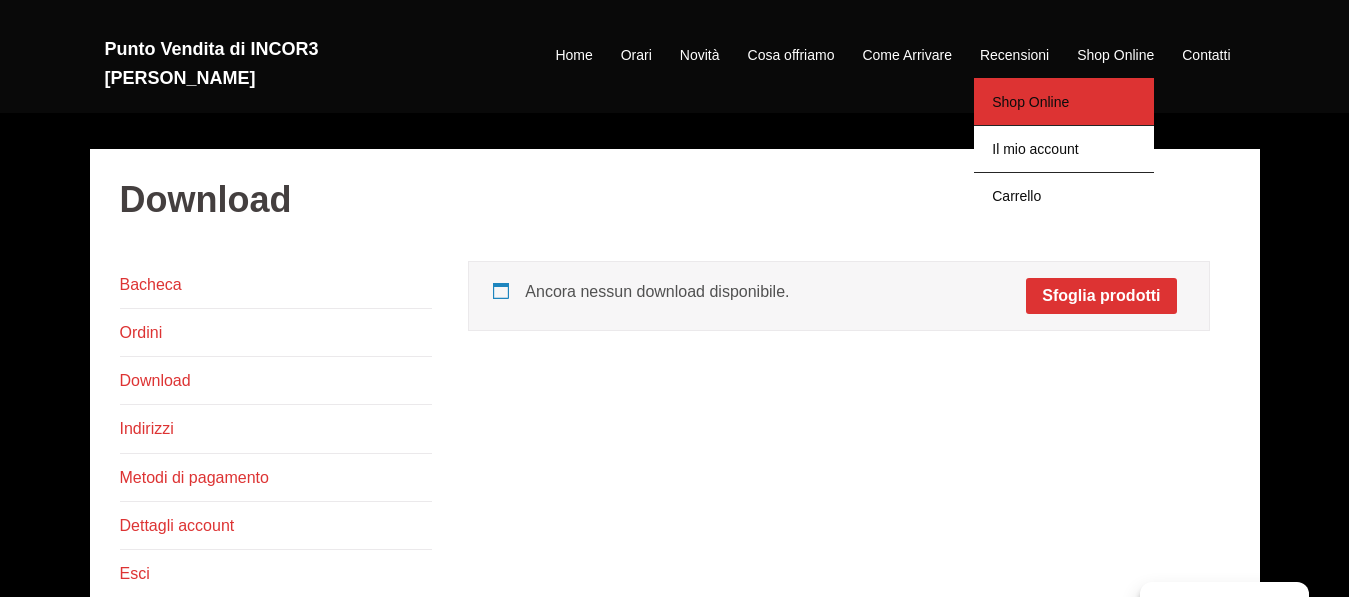 click on "Shop Online" at bounding box center (1064, 101) 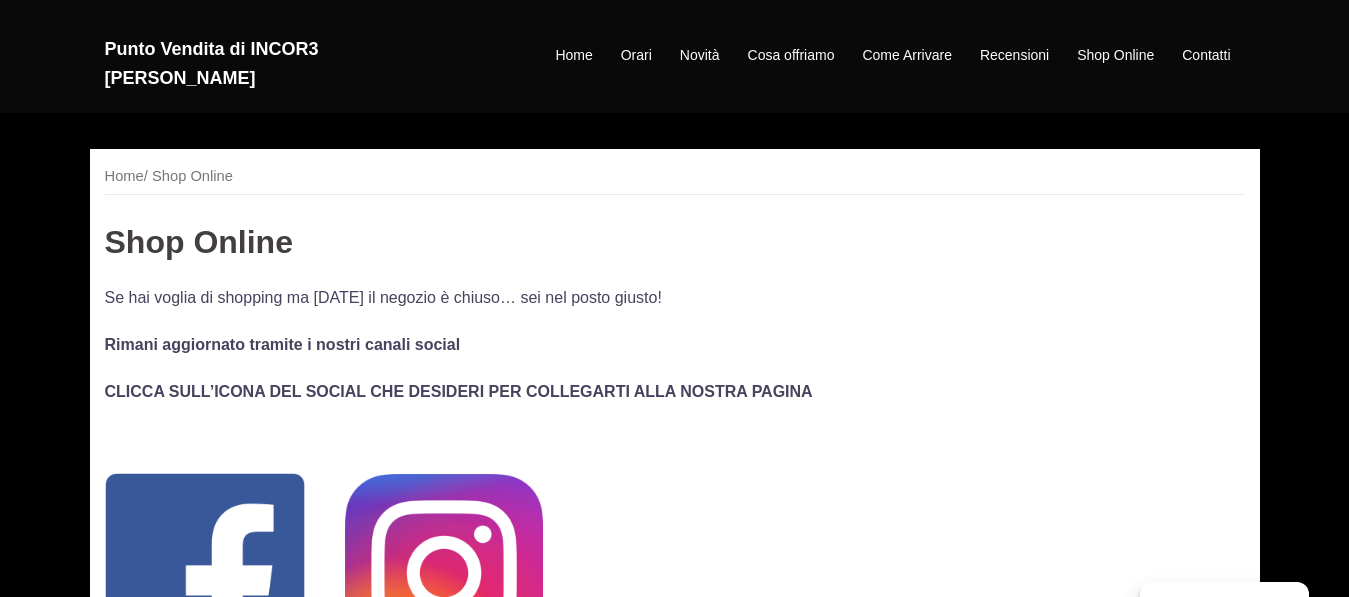 scroll, scrollTop: 0, scrollLeft: 0, axis: both 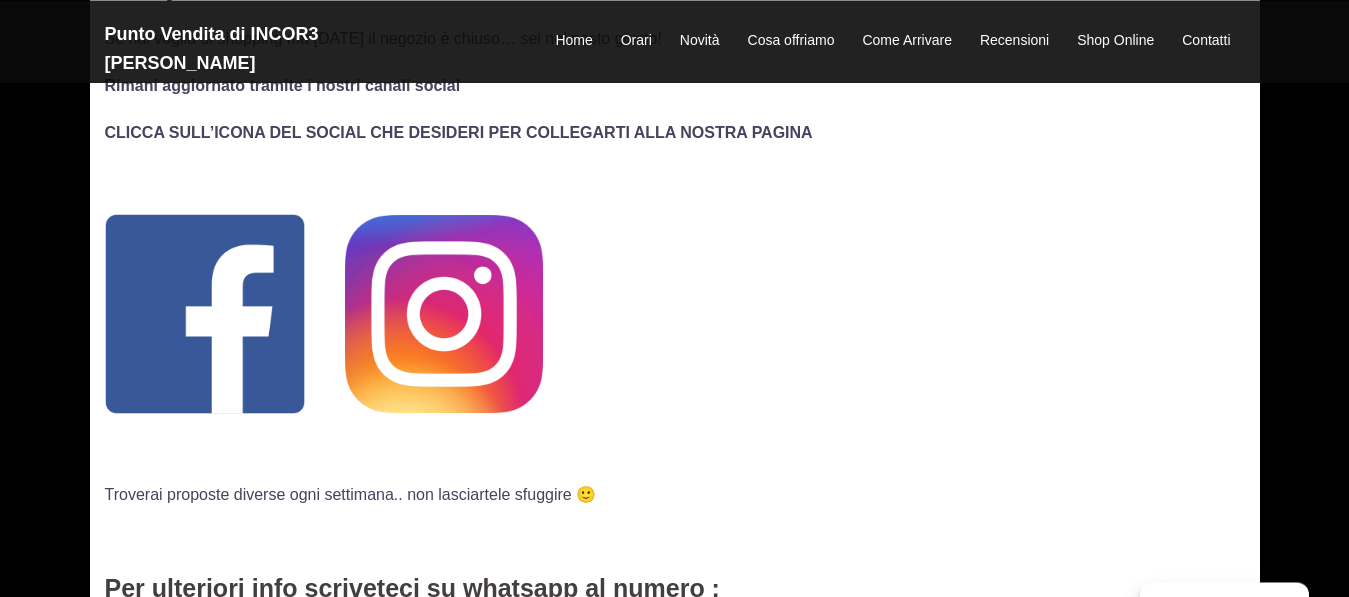 click at bounding box center [205, 314] 